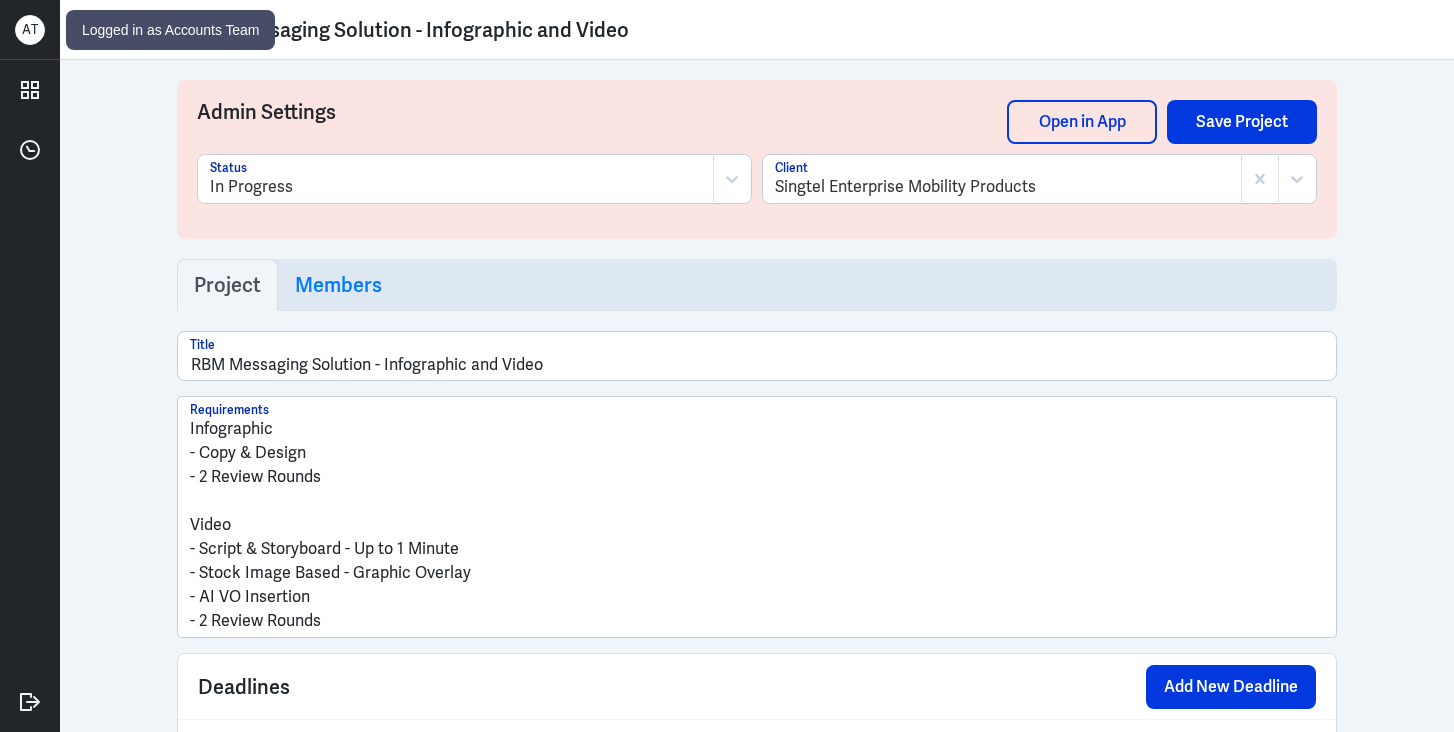 scroll, scrollTop: 0, scrollLeft: 0, axis: both 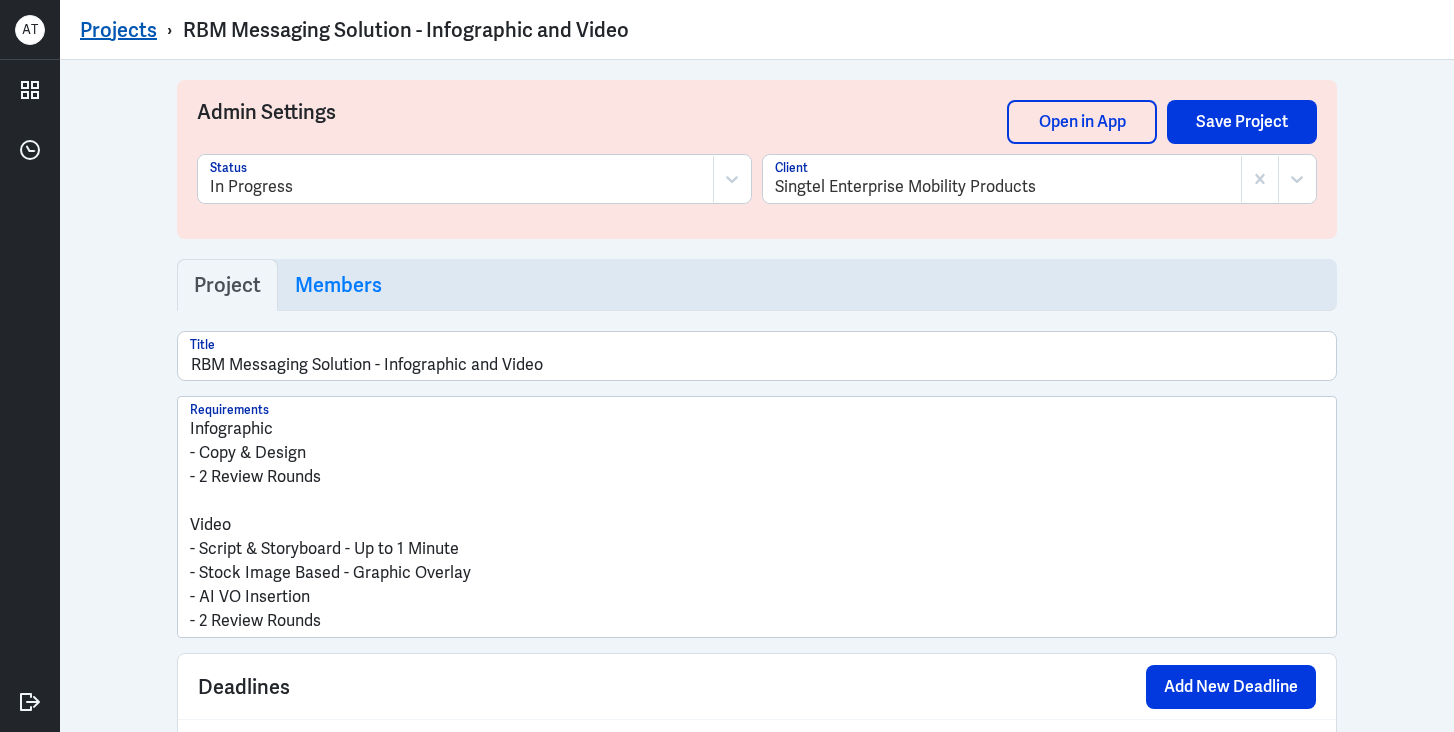 click on "Projects" at bounding box center (118, 30) 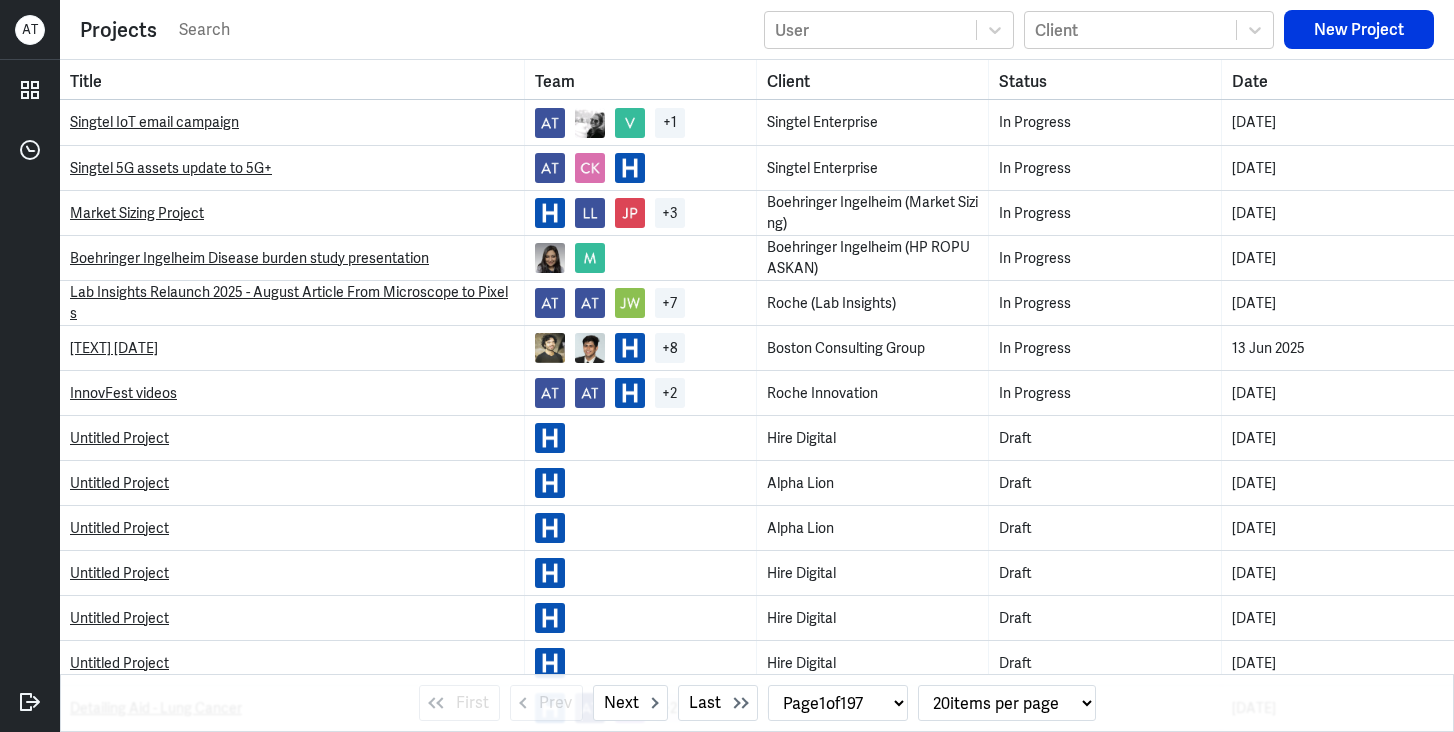 click at bounding box center (465, 30) 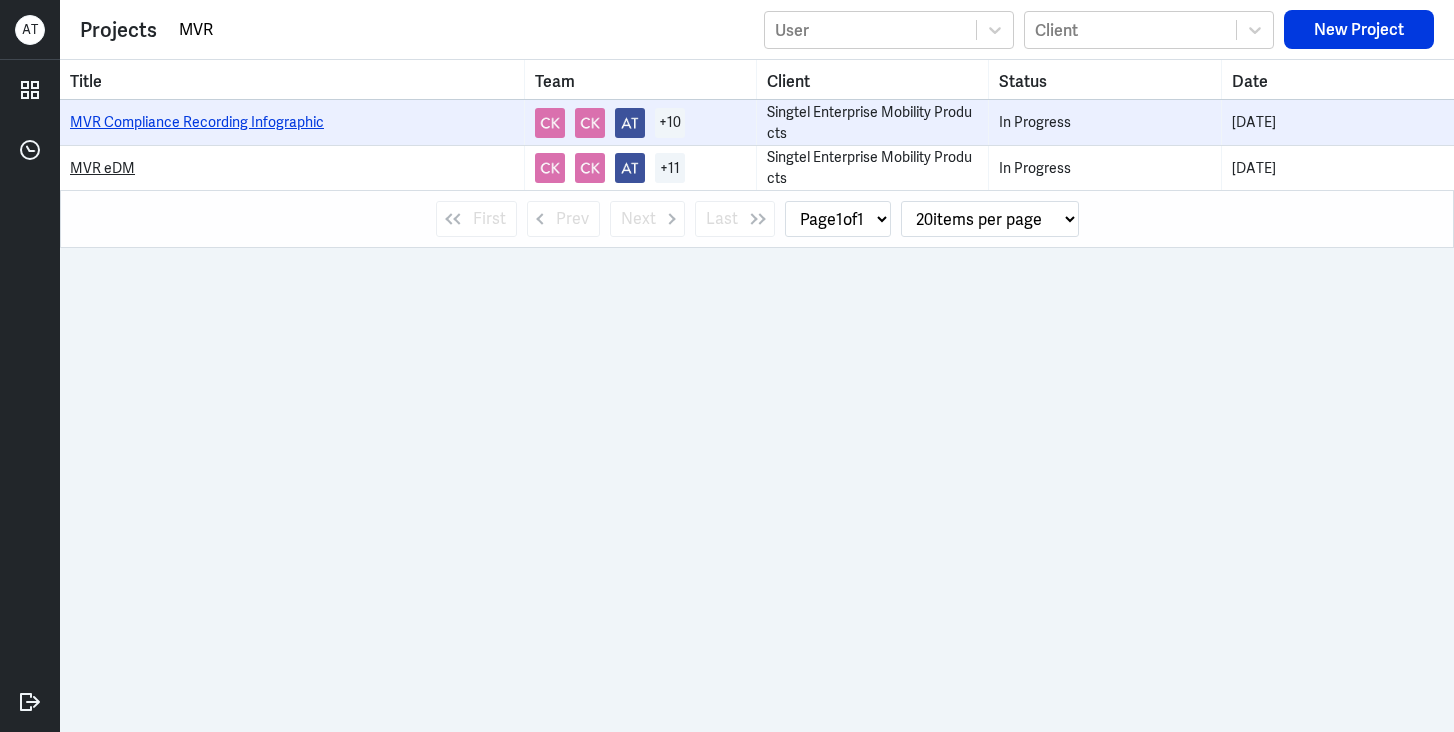 type on "MVR" 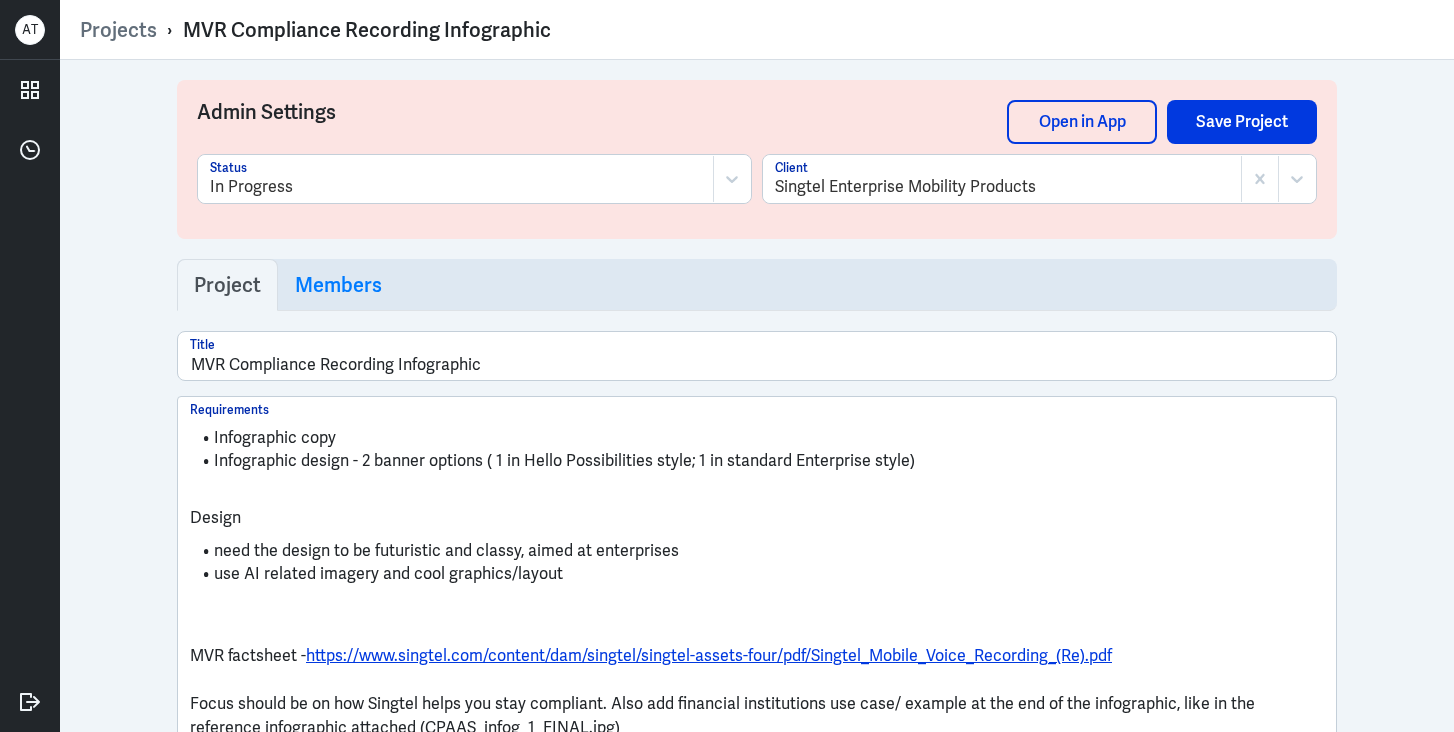 click on "Admin Settings Open in App Save Project In Progress Status Singtel Enterprise Mobility Products Client" at bounding box center [757, 159] 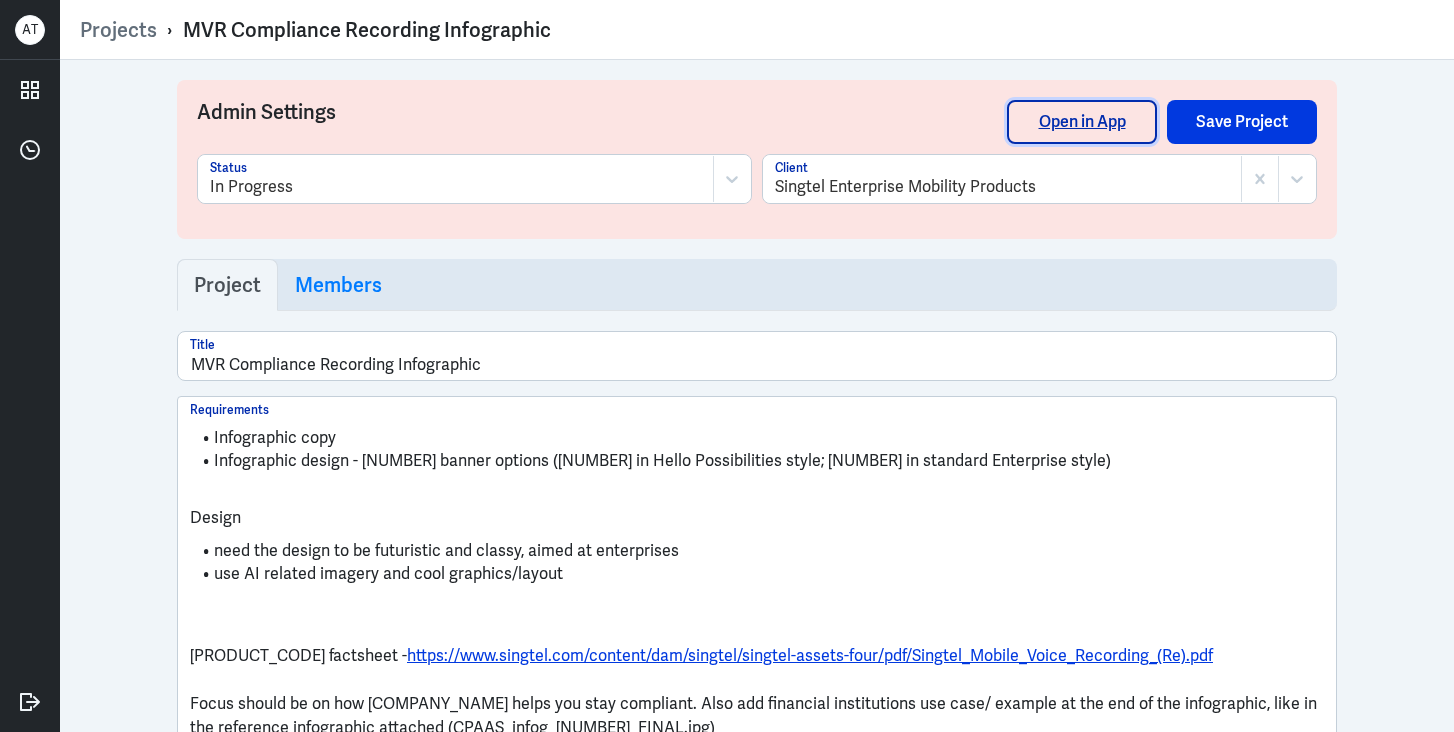 click on "Open in App" at bounding box center (1082, 122) 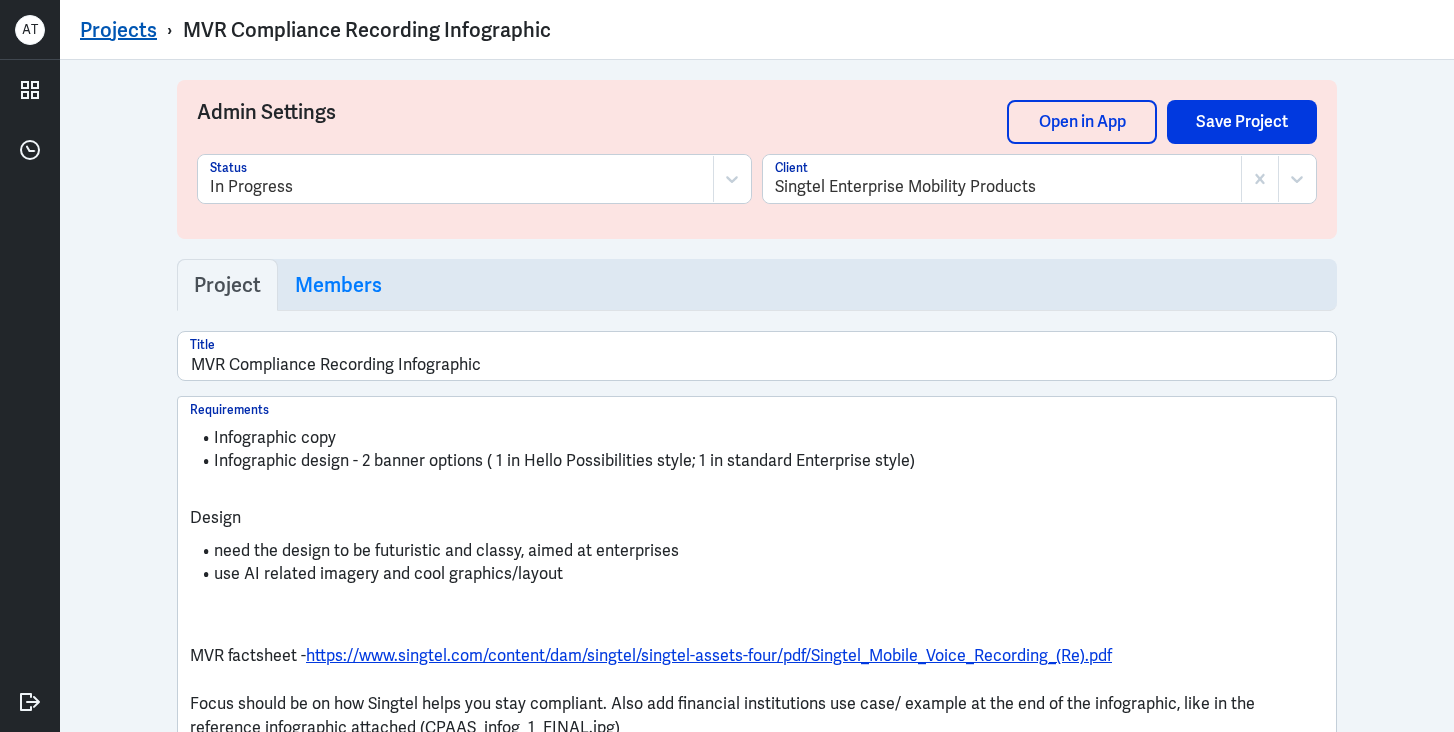 click on "Projects" at bounding box center (118, 30) 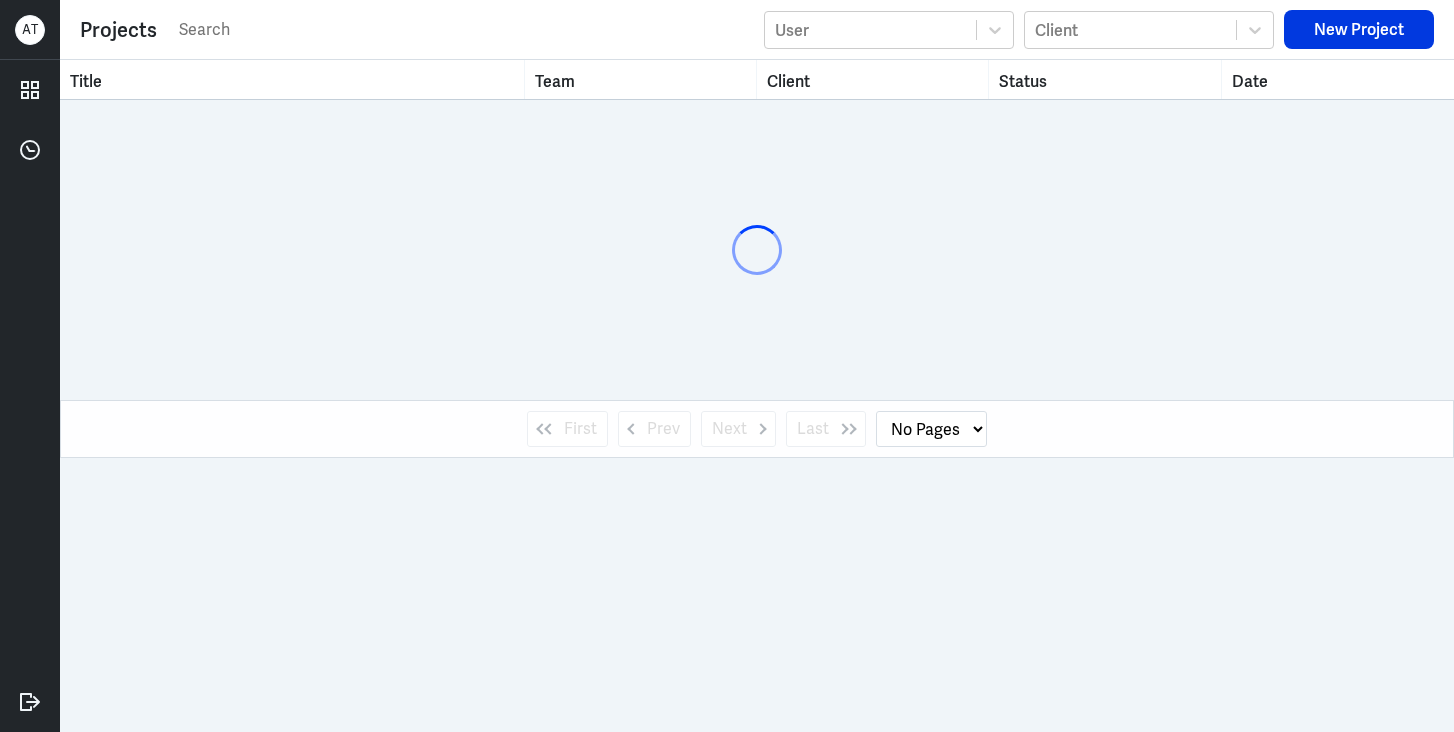 click at bounding box center (465, 30) 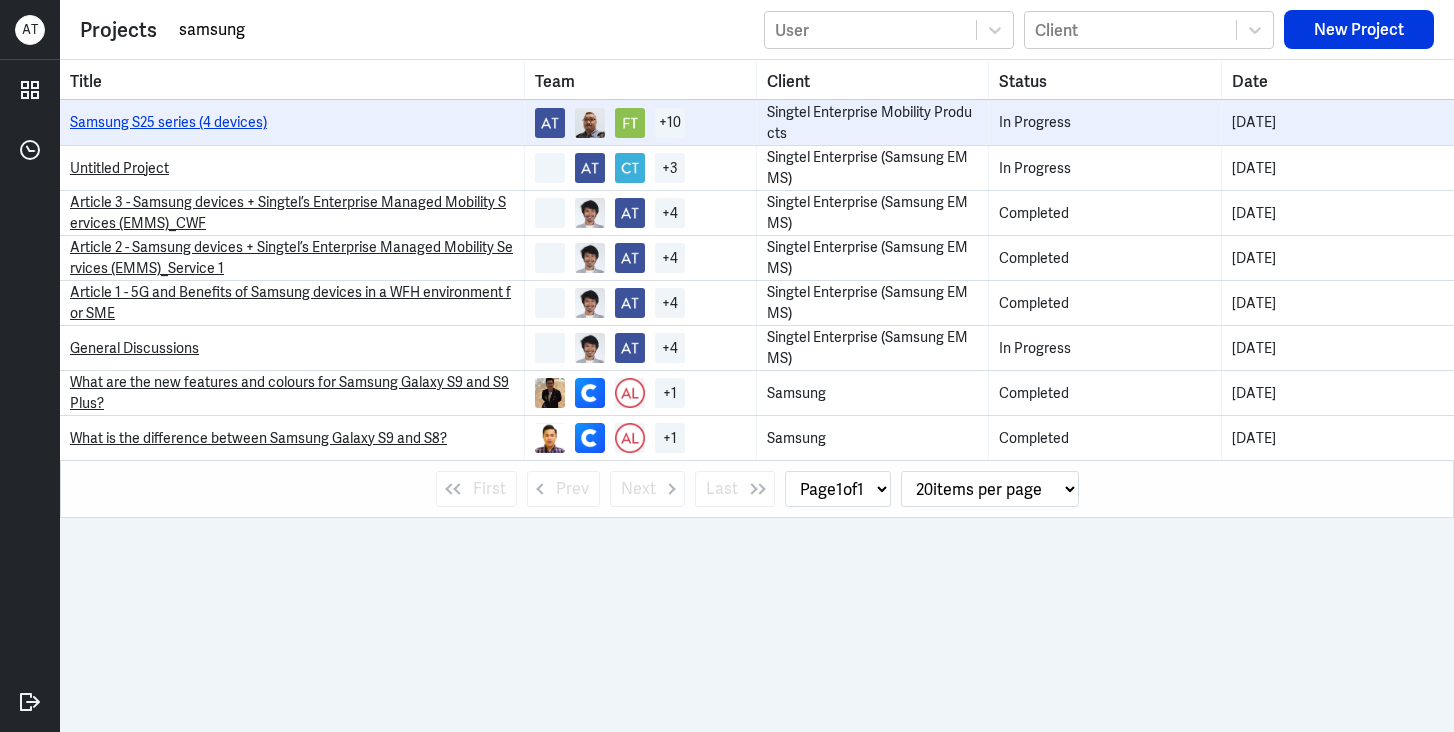 type on "samsung" 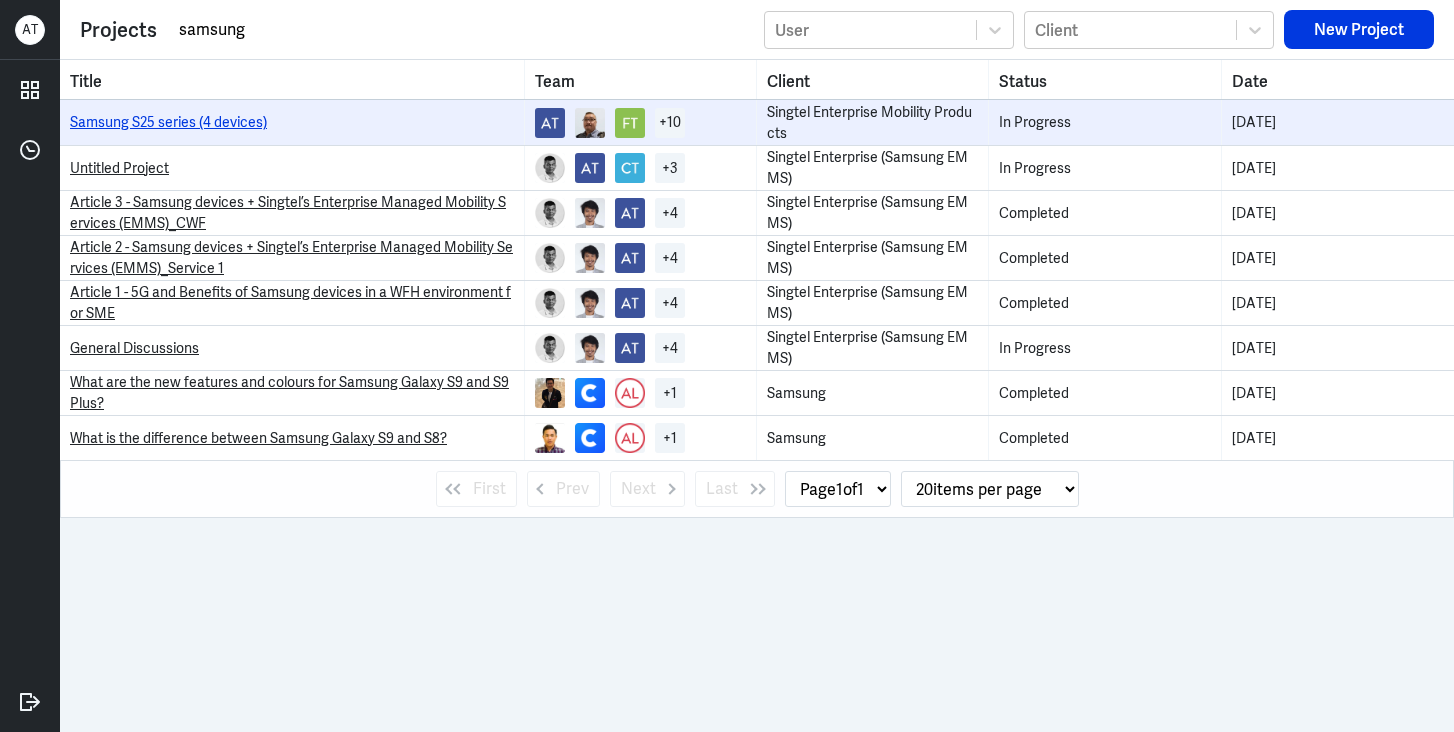 click on "Samsung S25 series (4 devices)" at bounding box center [168, 122] 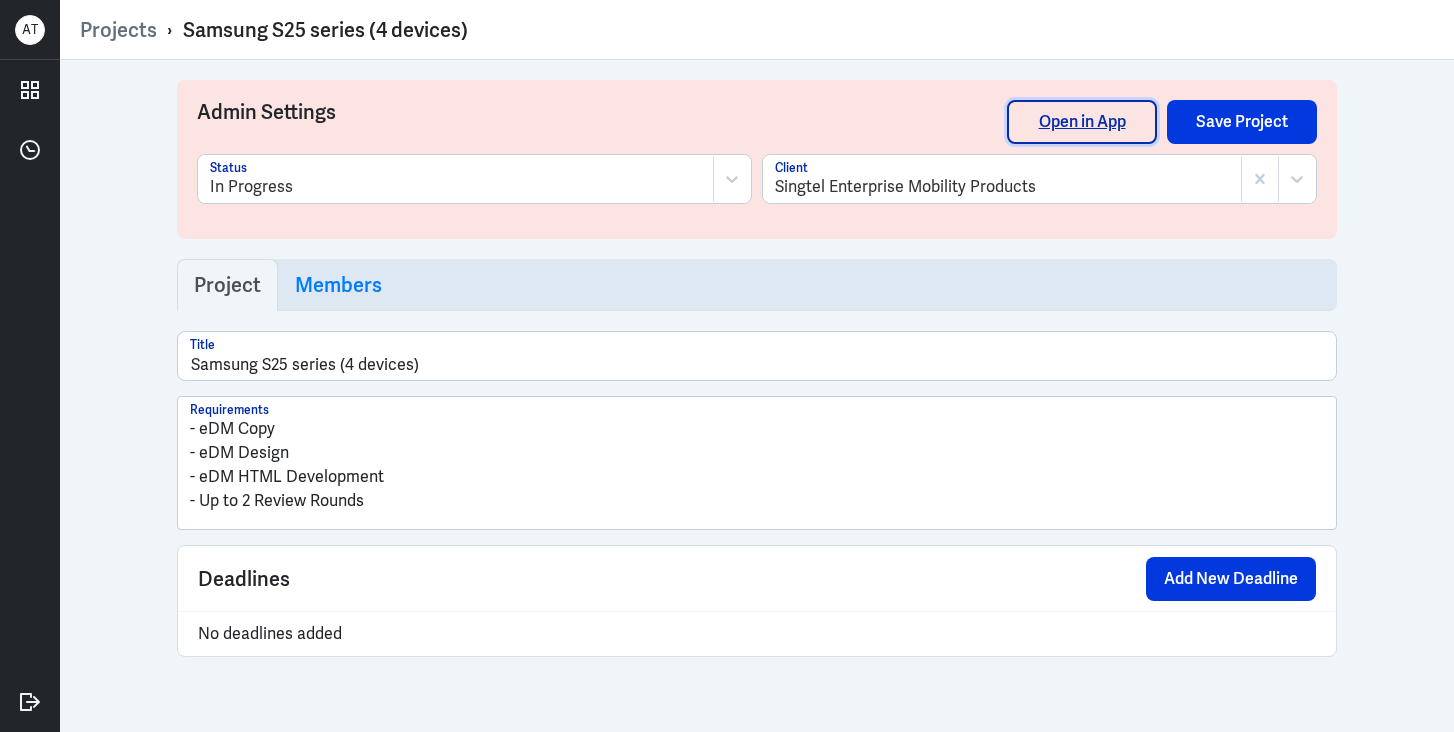 click on "Open in App" at bounding box center [1082, 122] 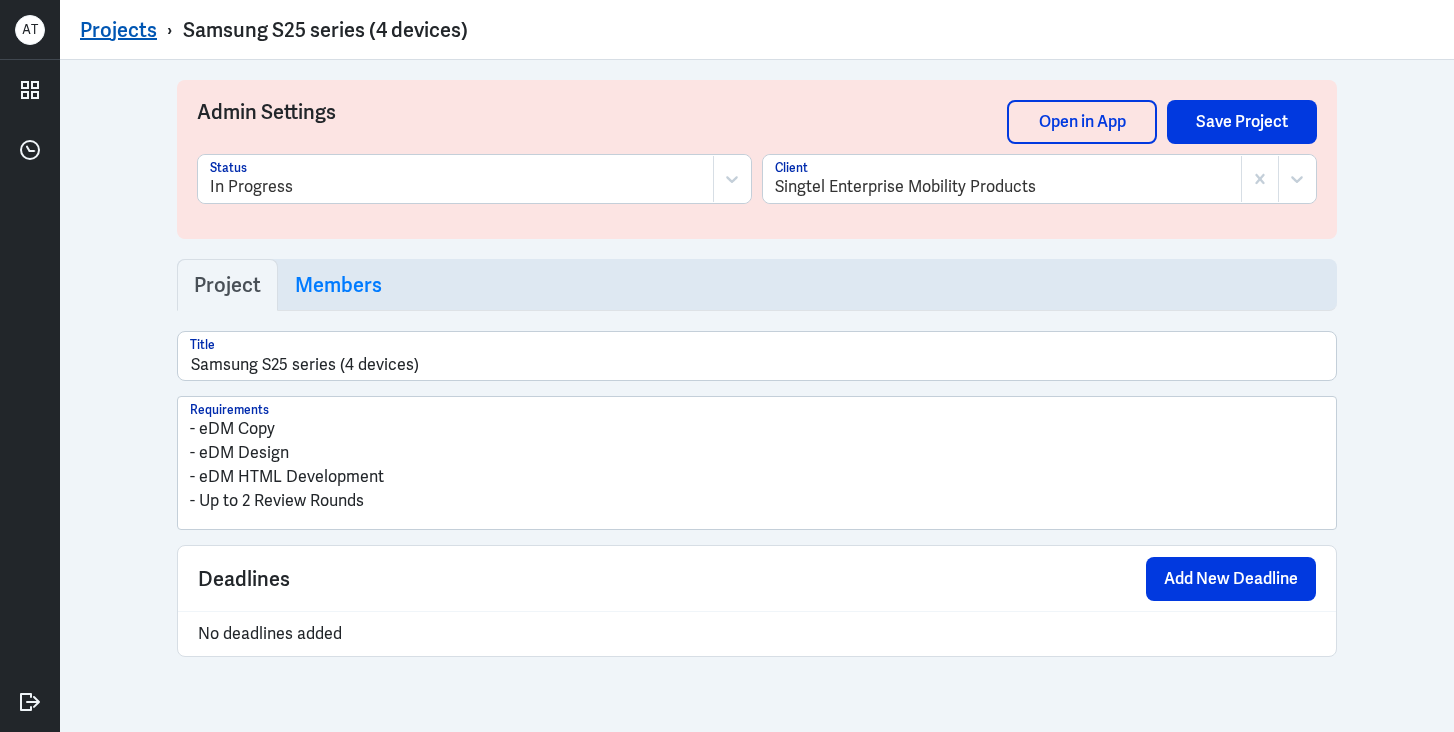 click on "Projects" at bounding box center (118, 30) 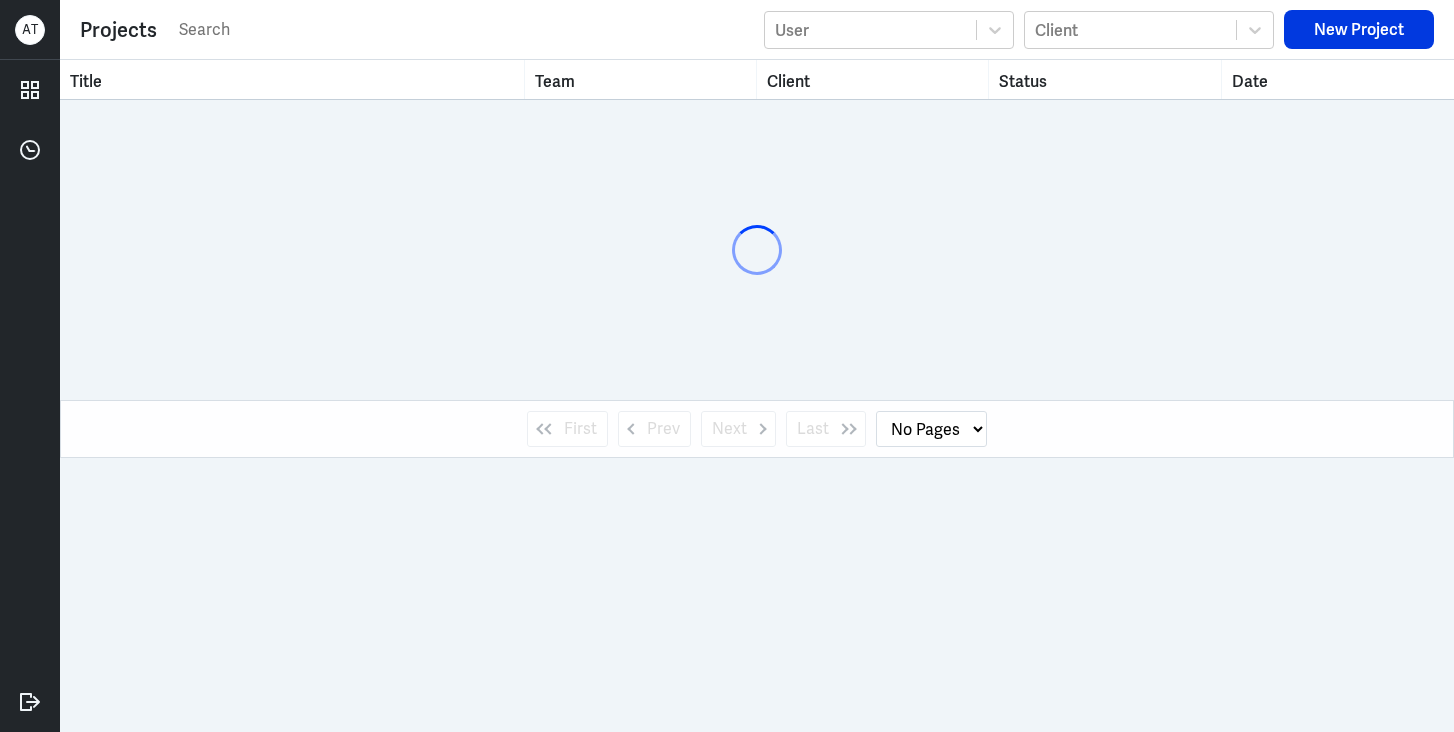 click at bounding box center [465, 30] 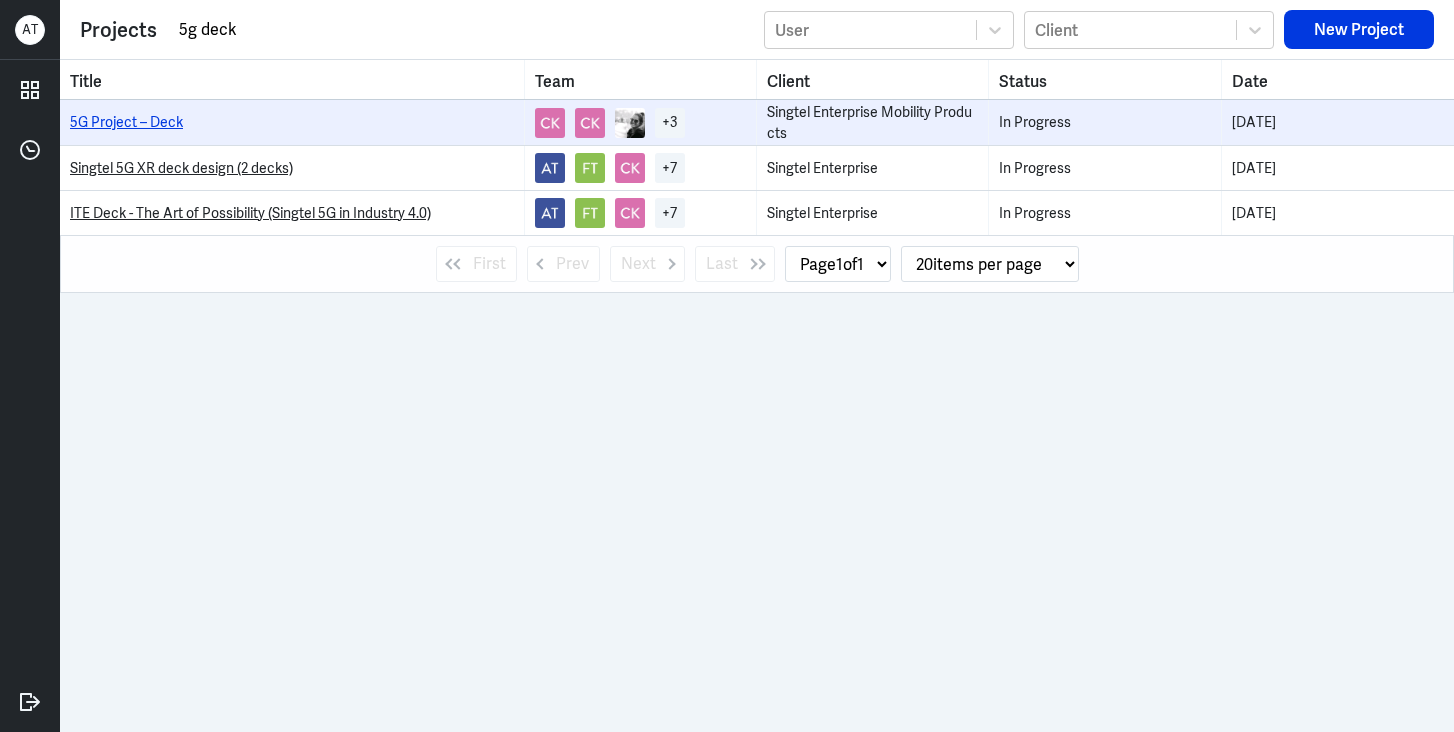 type on "5g deck" 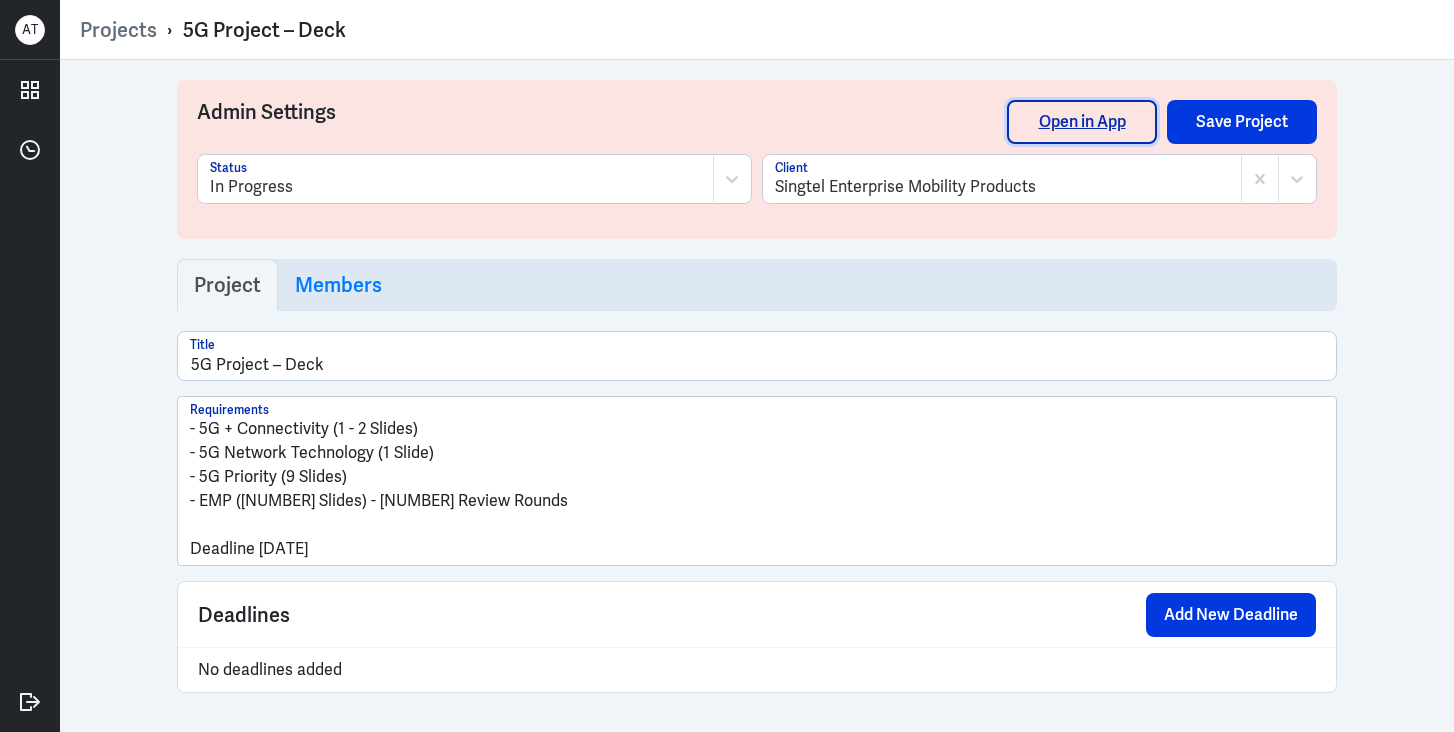 click on "Open in App" at bounding box center (1082, 122) 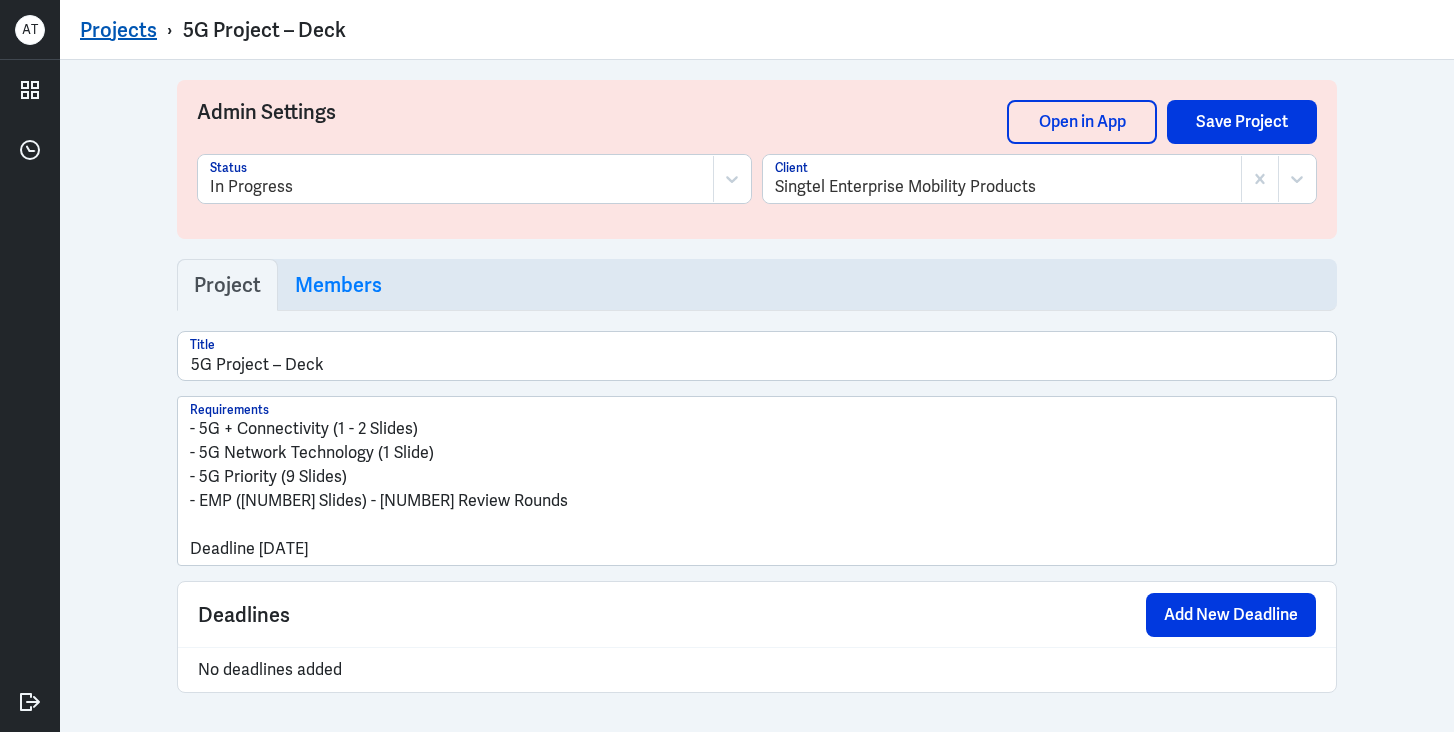 click on "Projects" at bounding box center [118, 30] 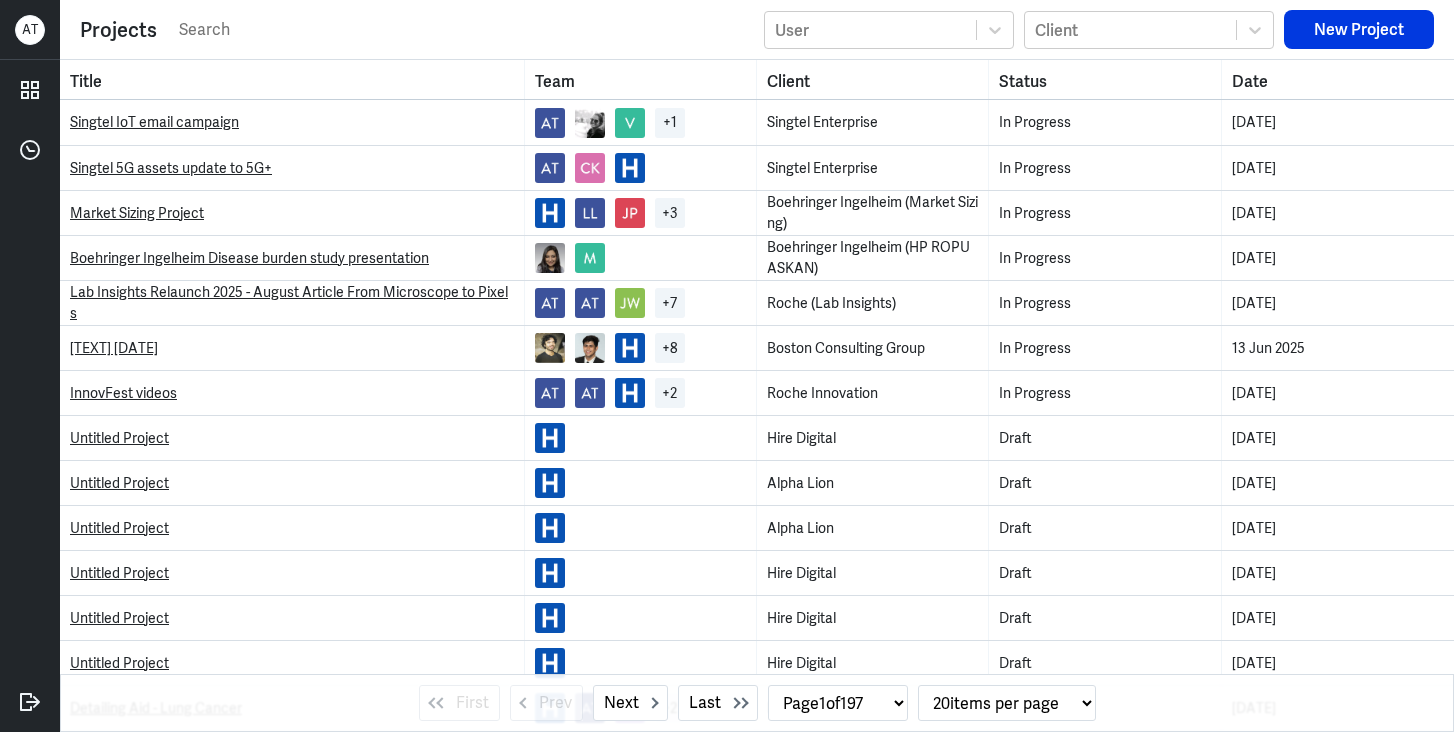 click at bounding box center [465, 30] 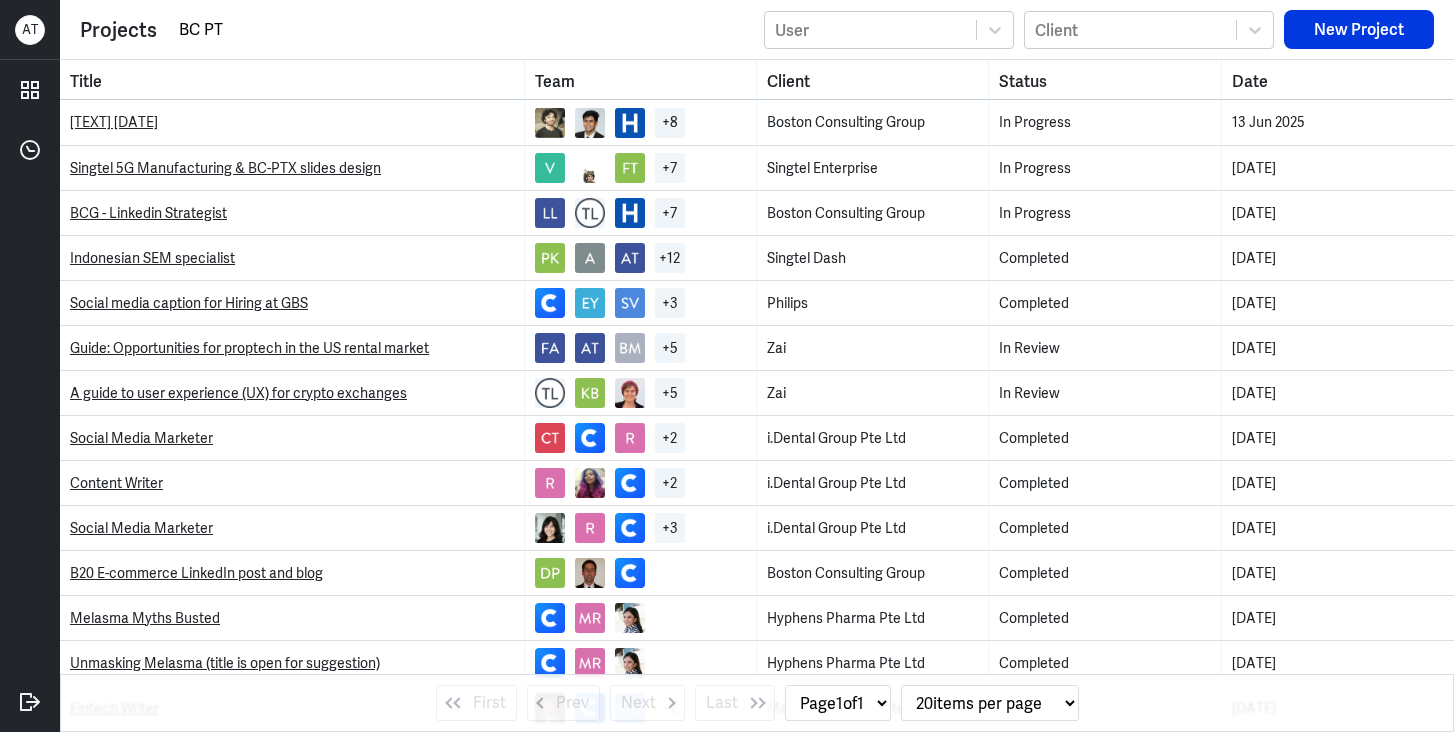 click on "BC PT" at bounding box center [465, 30] 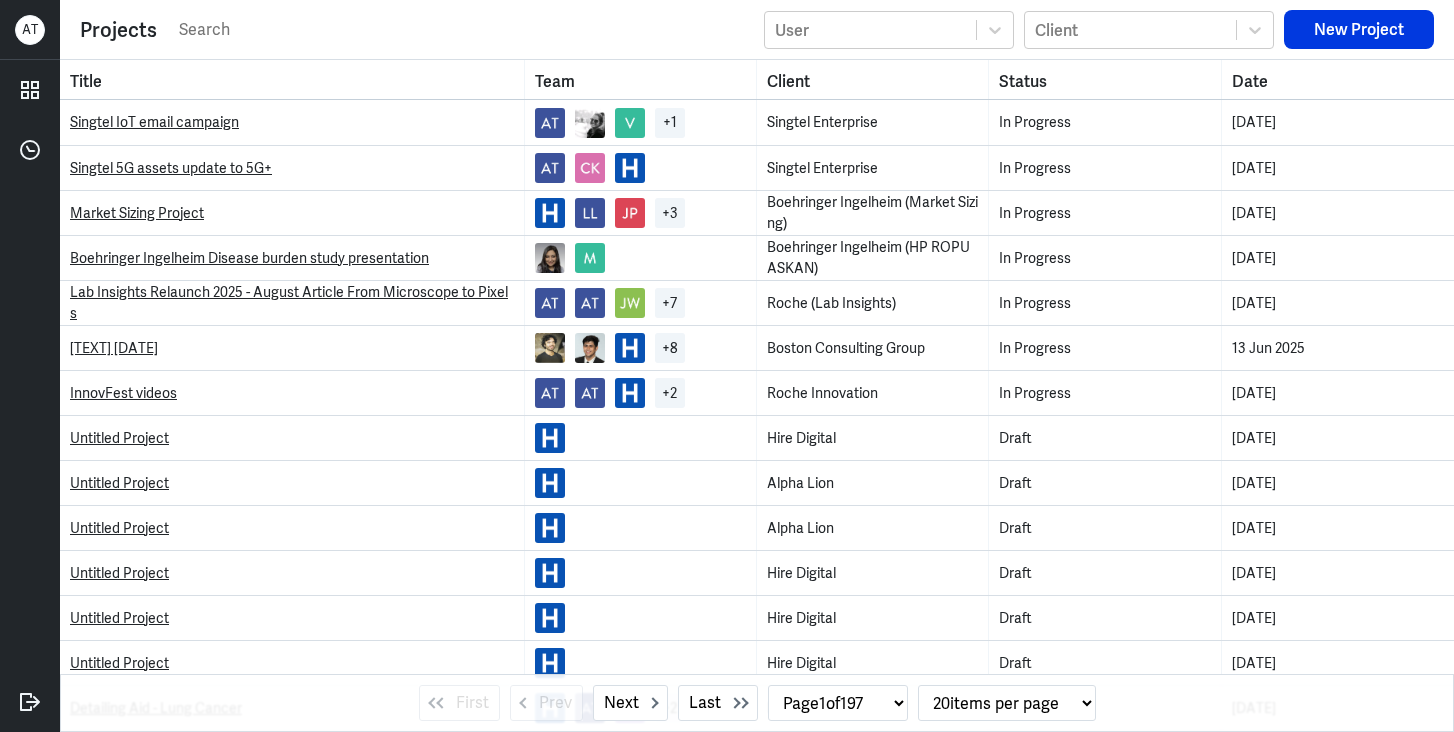 click at bounding box center [465, 30] 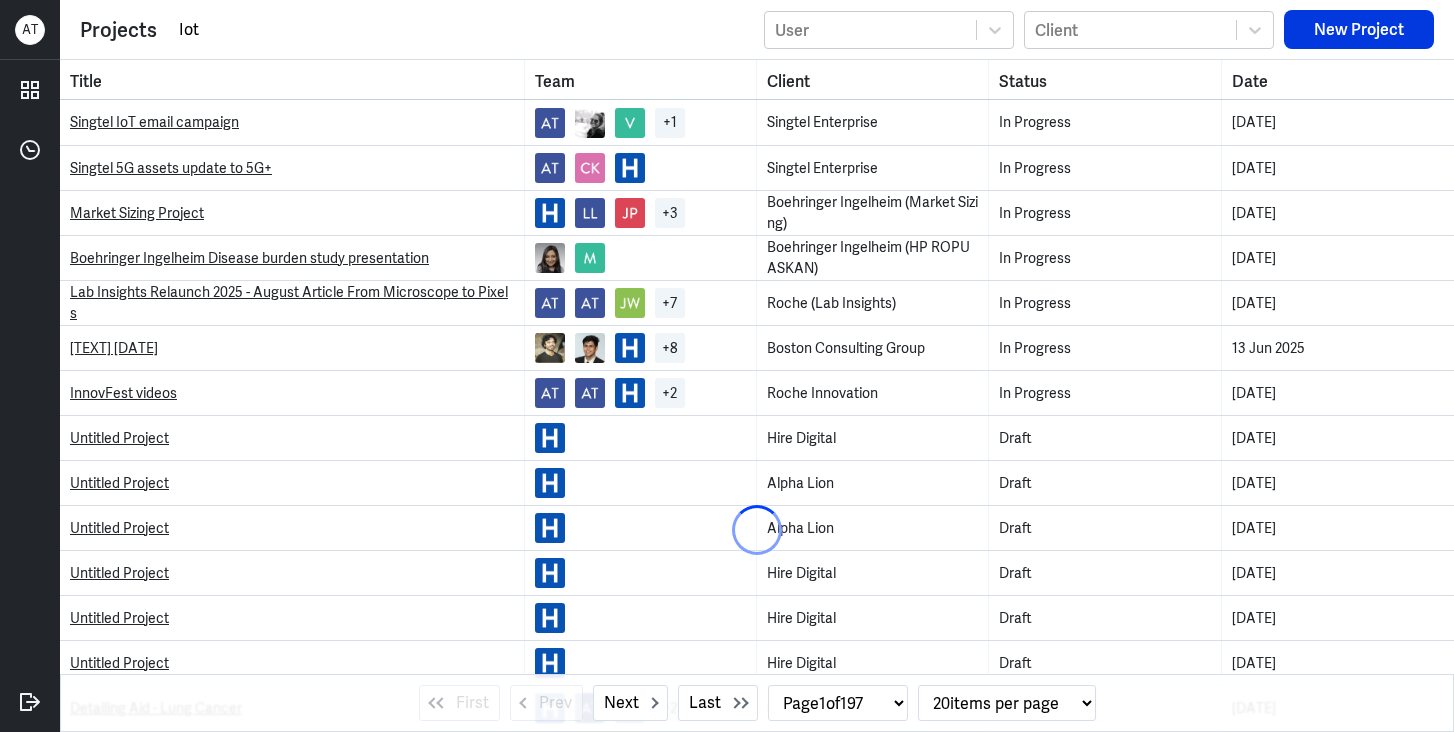 type on "Iot" 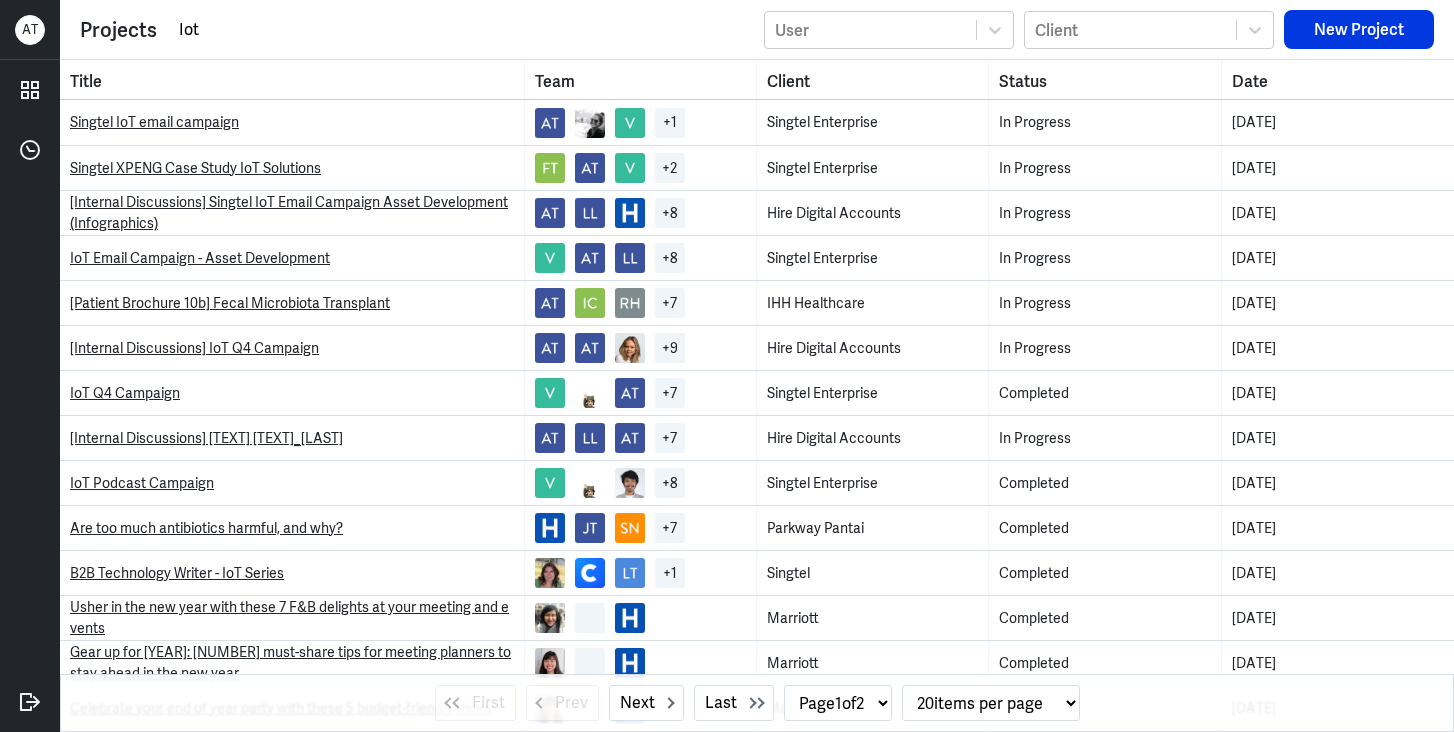 click on "Singtel IoT email campaign" at bounding box center (154, 122) 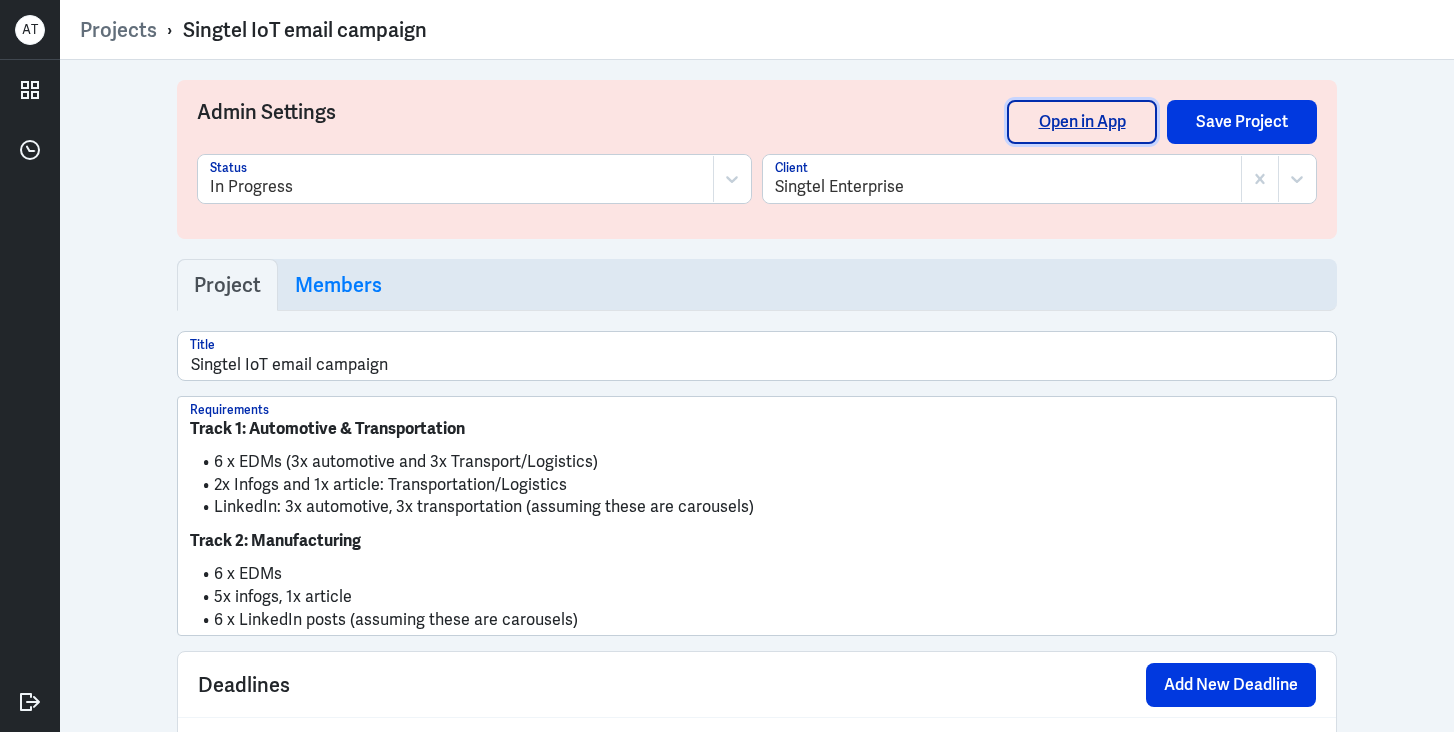 click on "Open in App" at bounding box center [1082, 122] 